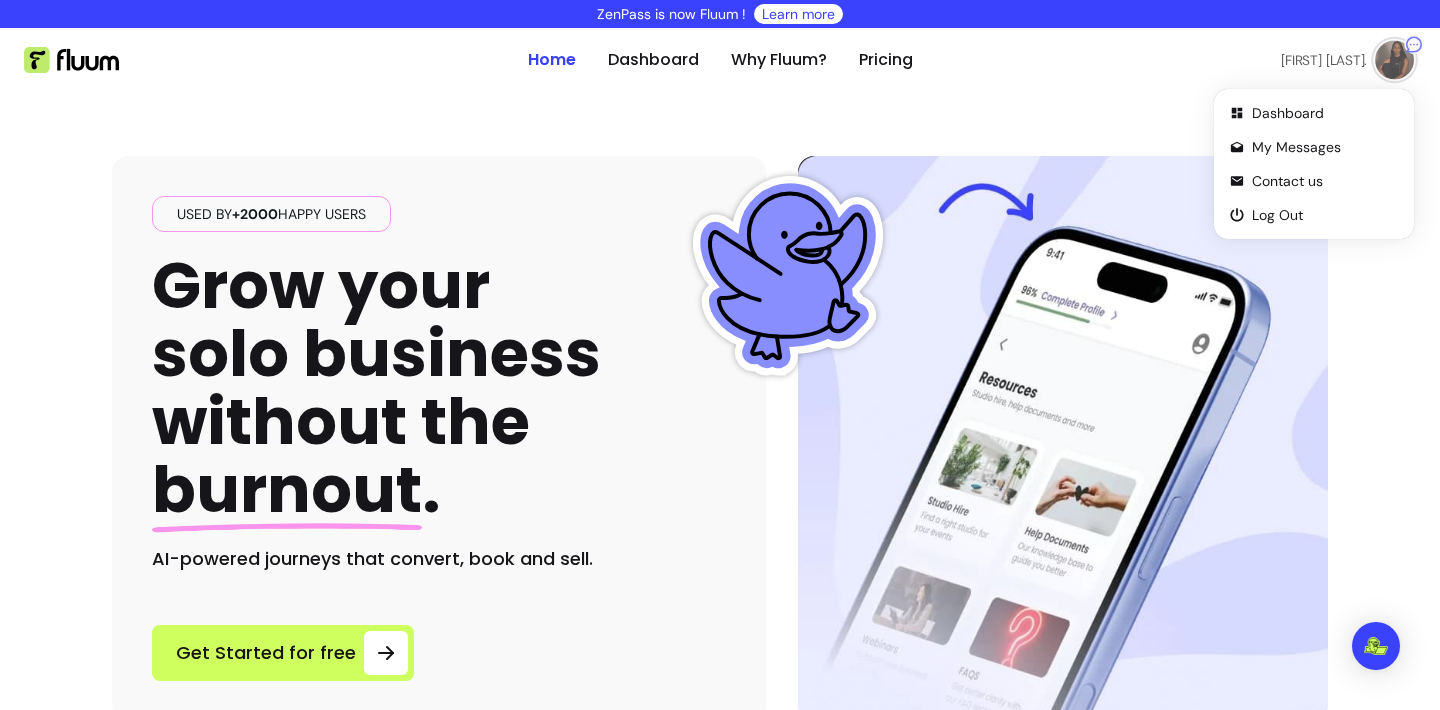 scroll, scrollTop: 0, scrollLeft: 0, axis: both 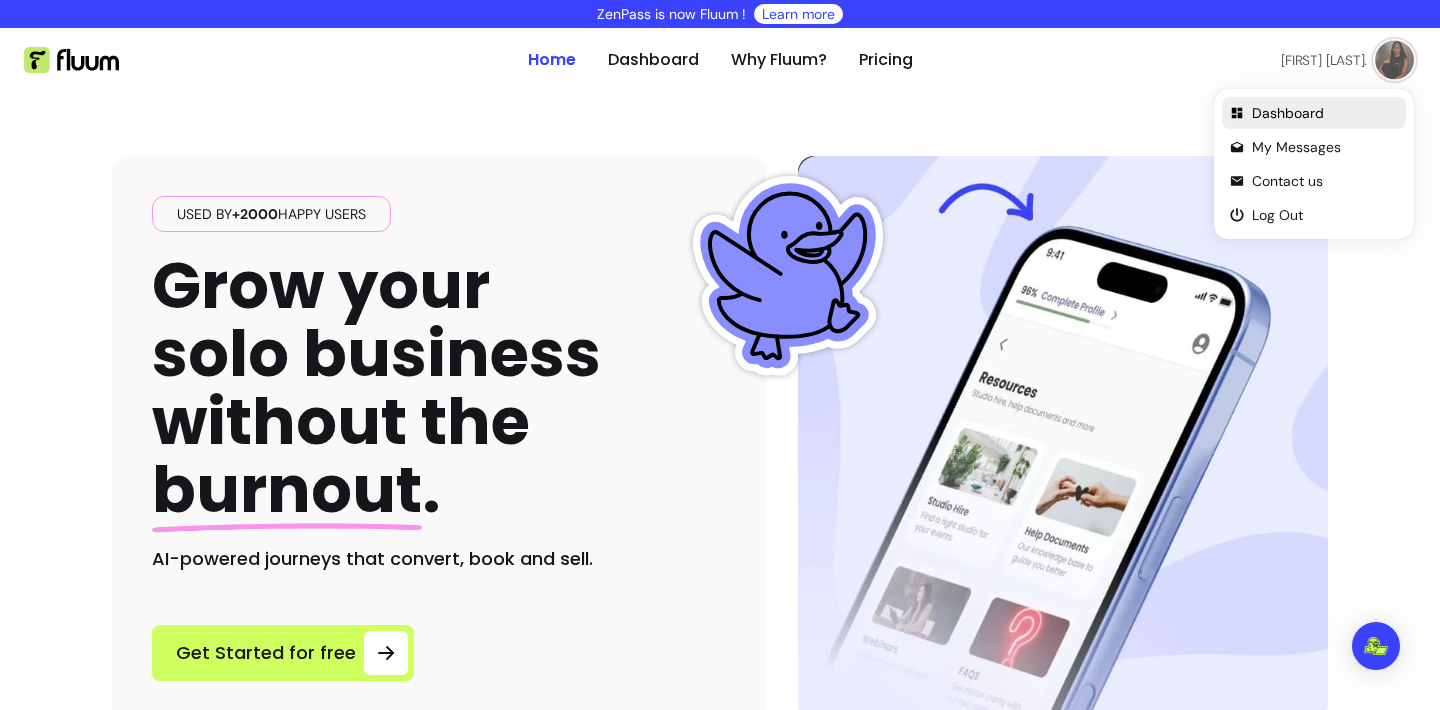 click on "Dashboard" at bounding box center [1314, 113] 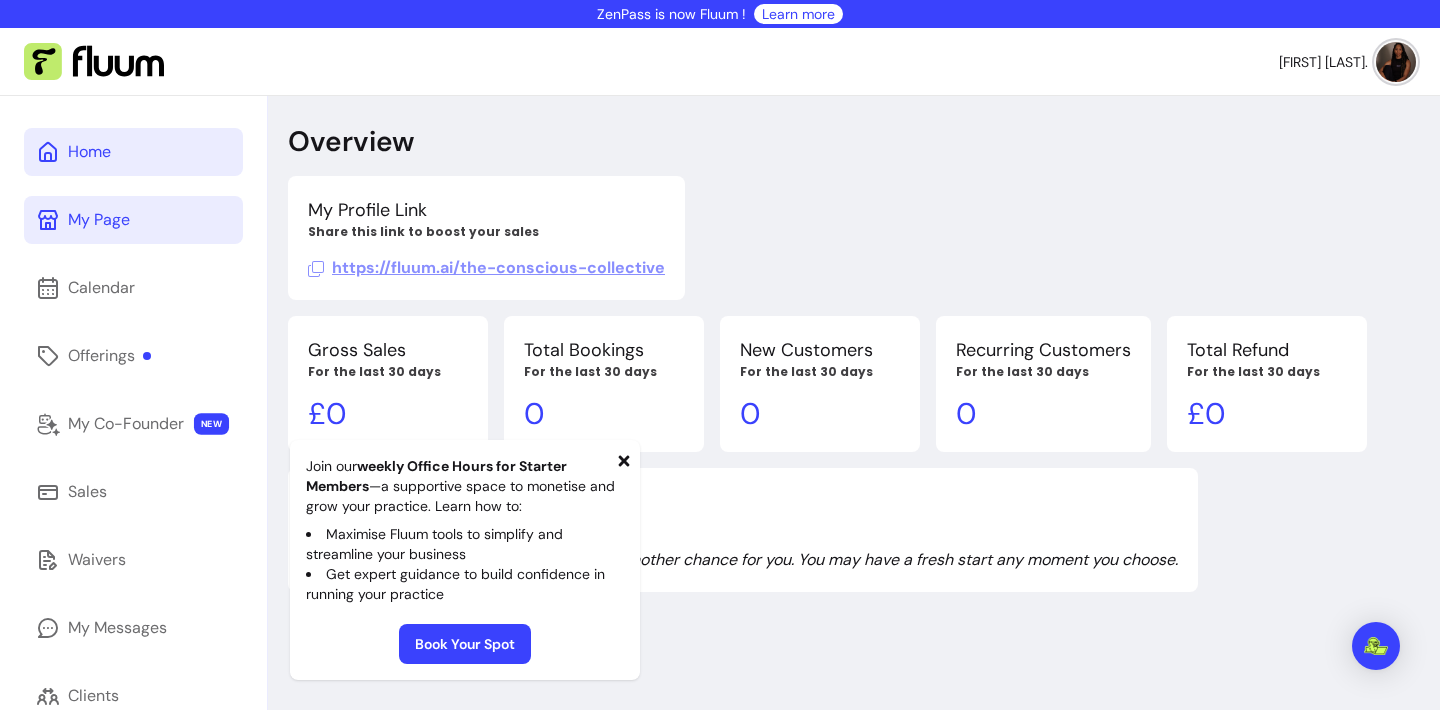 click on "My Page" at bounding box center (133, 220) 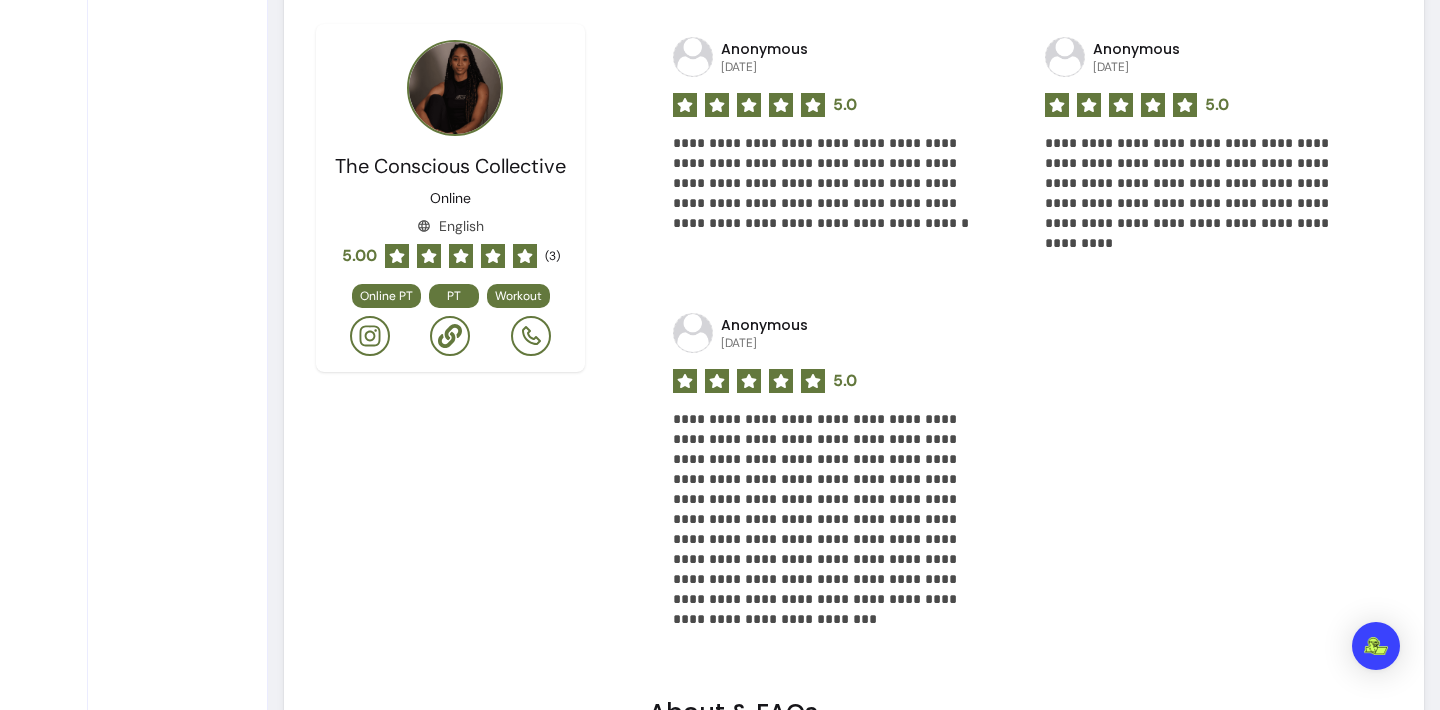 scroll, scrollTop: 1690, scrollLeft: 0, axis: vertical 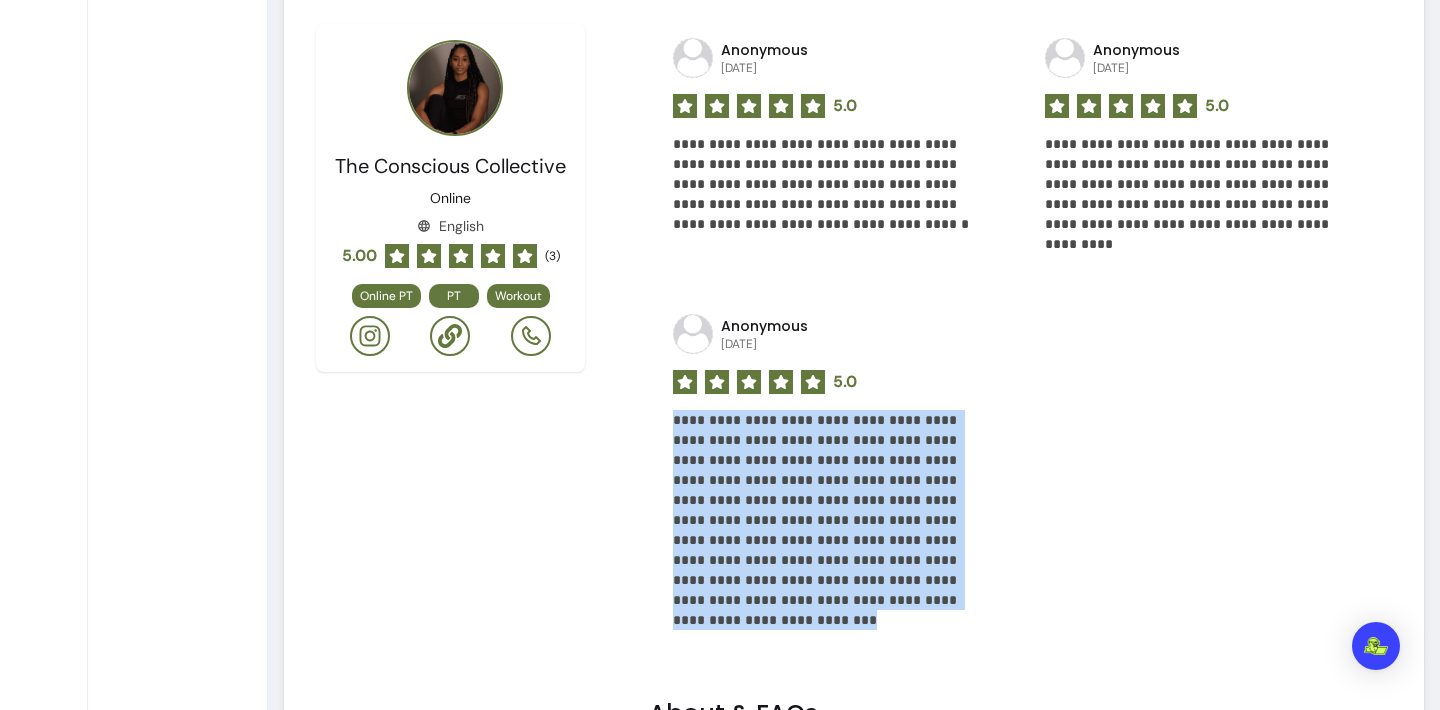 drag, startPoint x: 892, startPoint y: 607, endPoint x: 664, endPoint y: 421, distance: 294.24478 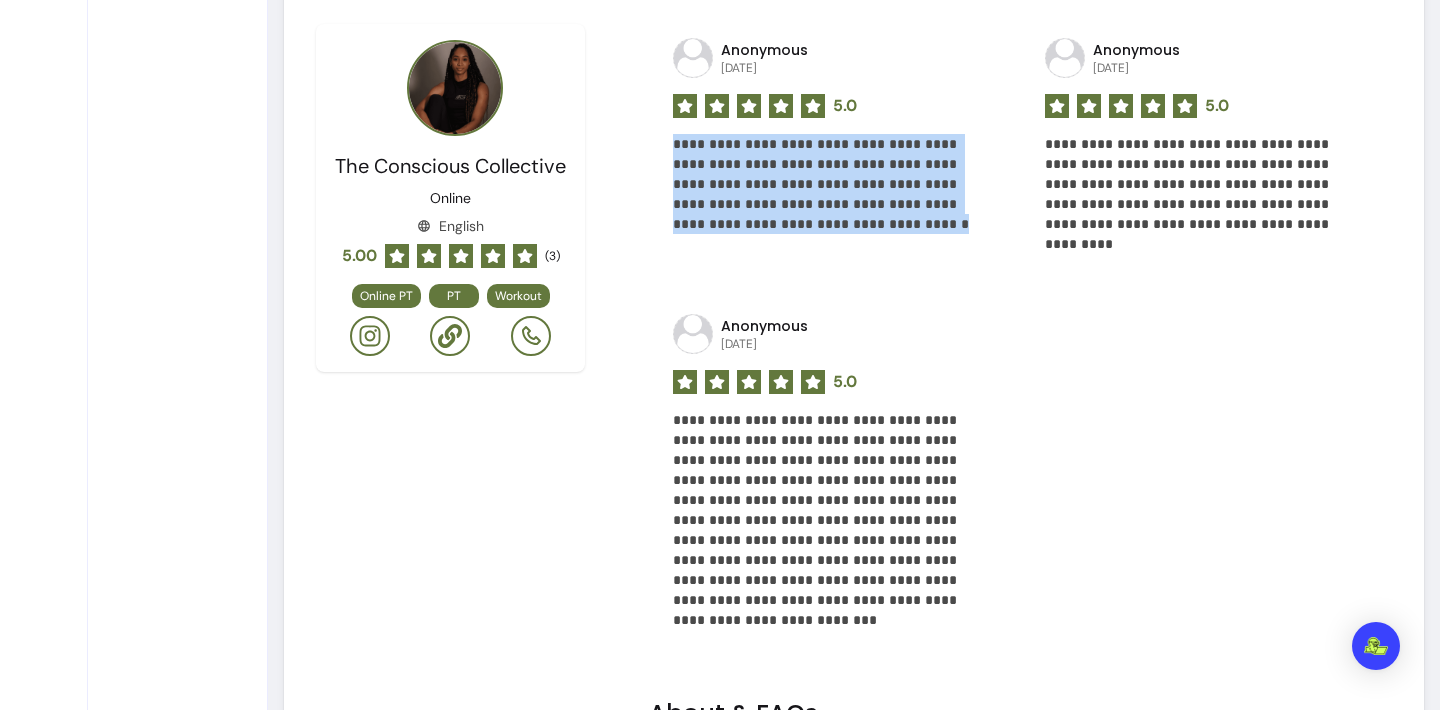 drag, startPoint x: 952, startPoint y: 239, endPoint x: 648, endPoint y: 145, distance: 318.2012 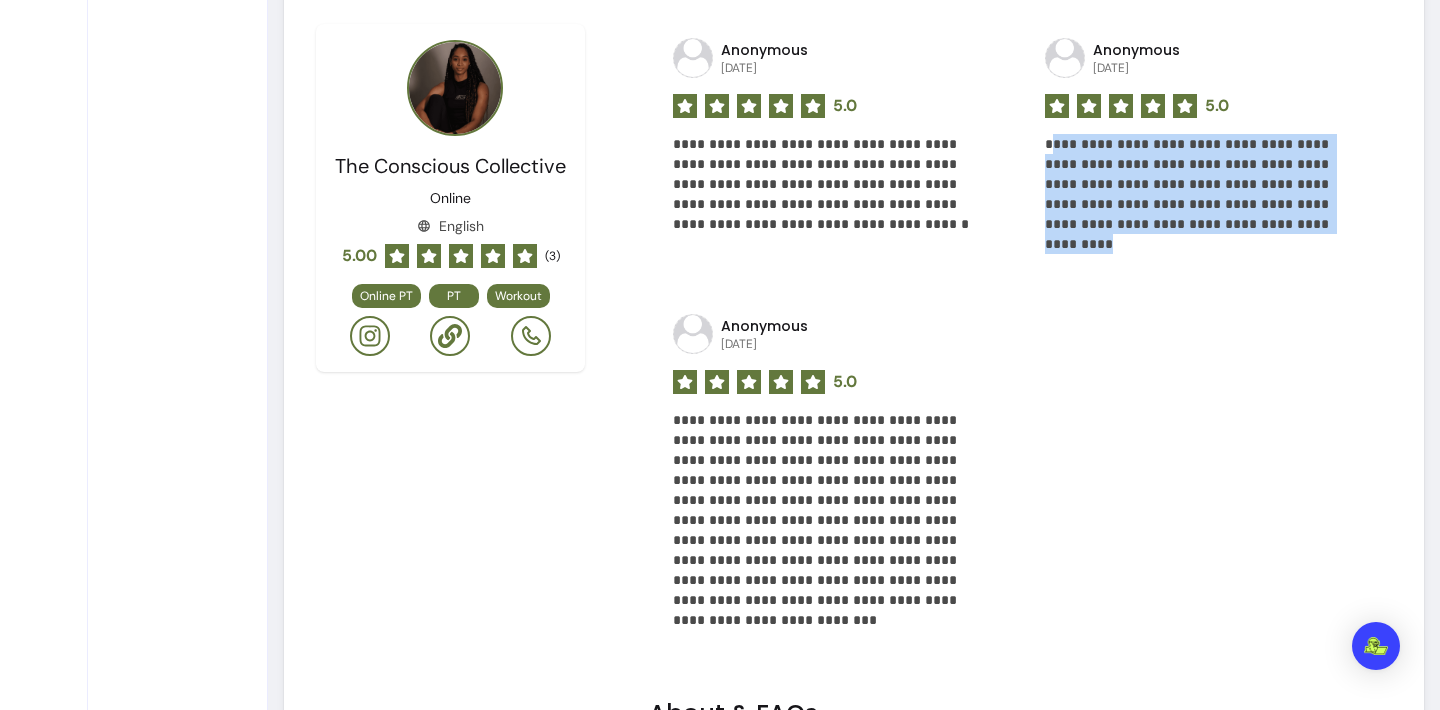 drag, startPoint x: 1298, startPoint y: 231, endPoint x: 1056, endPoint y: 151, distance: 254.88037 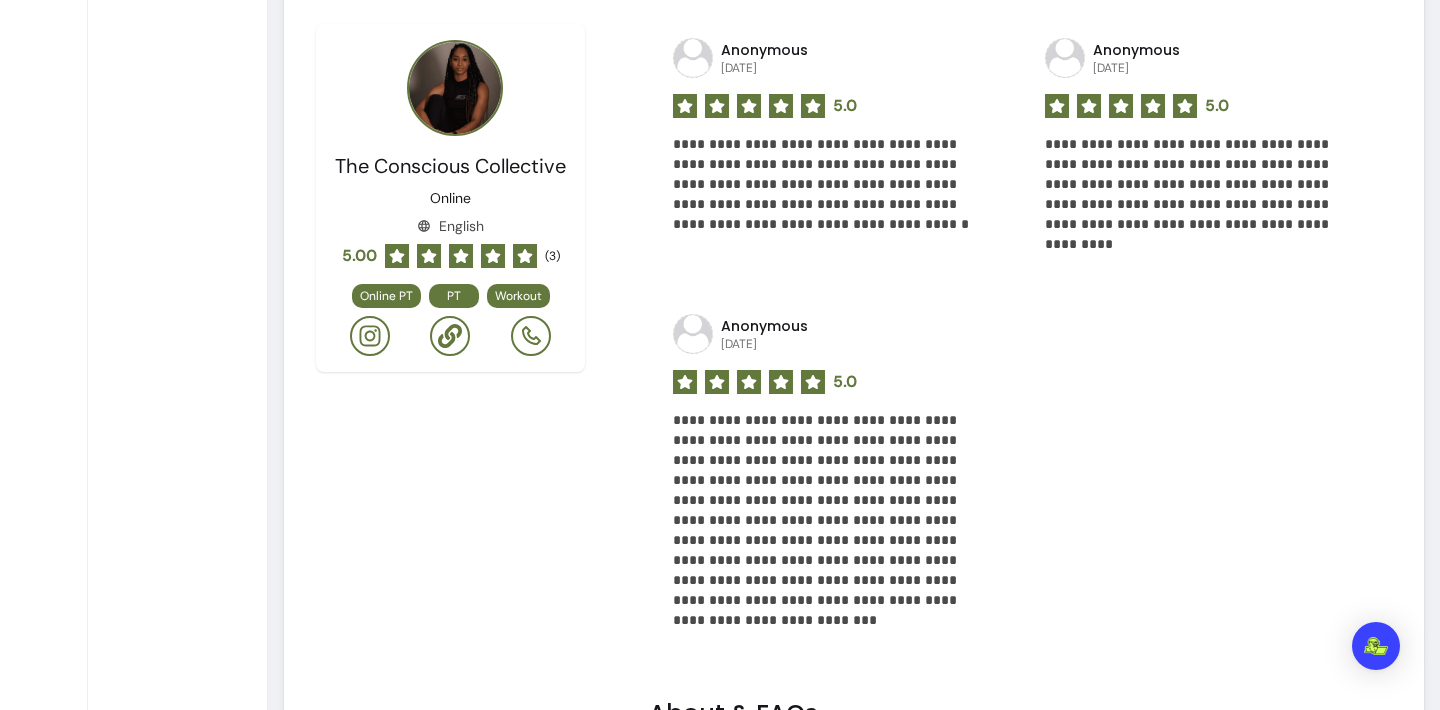 click on "**********" at bounding box center (1012, 332) 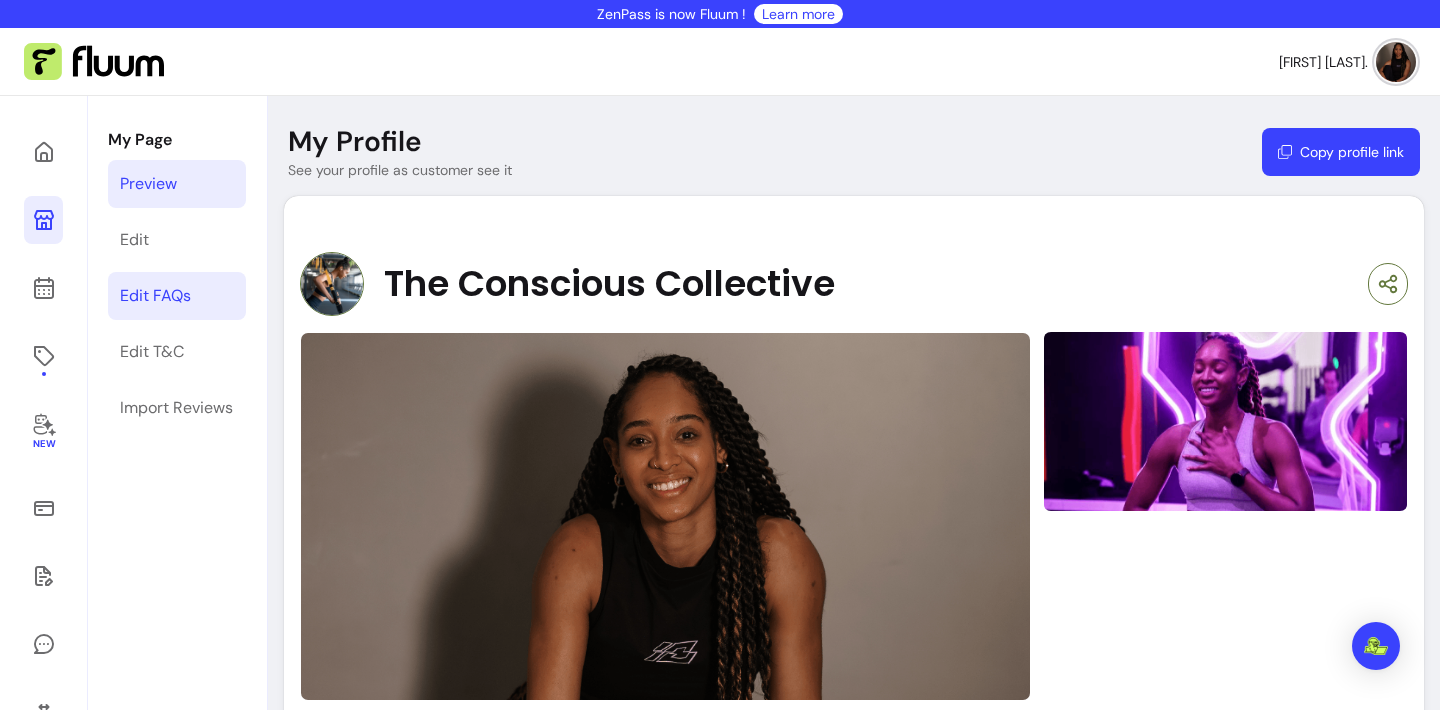 scroll, scrollTop: 0, scrollLeft: 0, axis: both 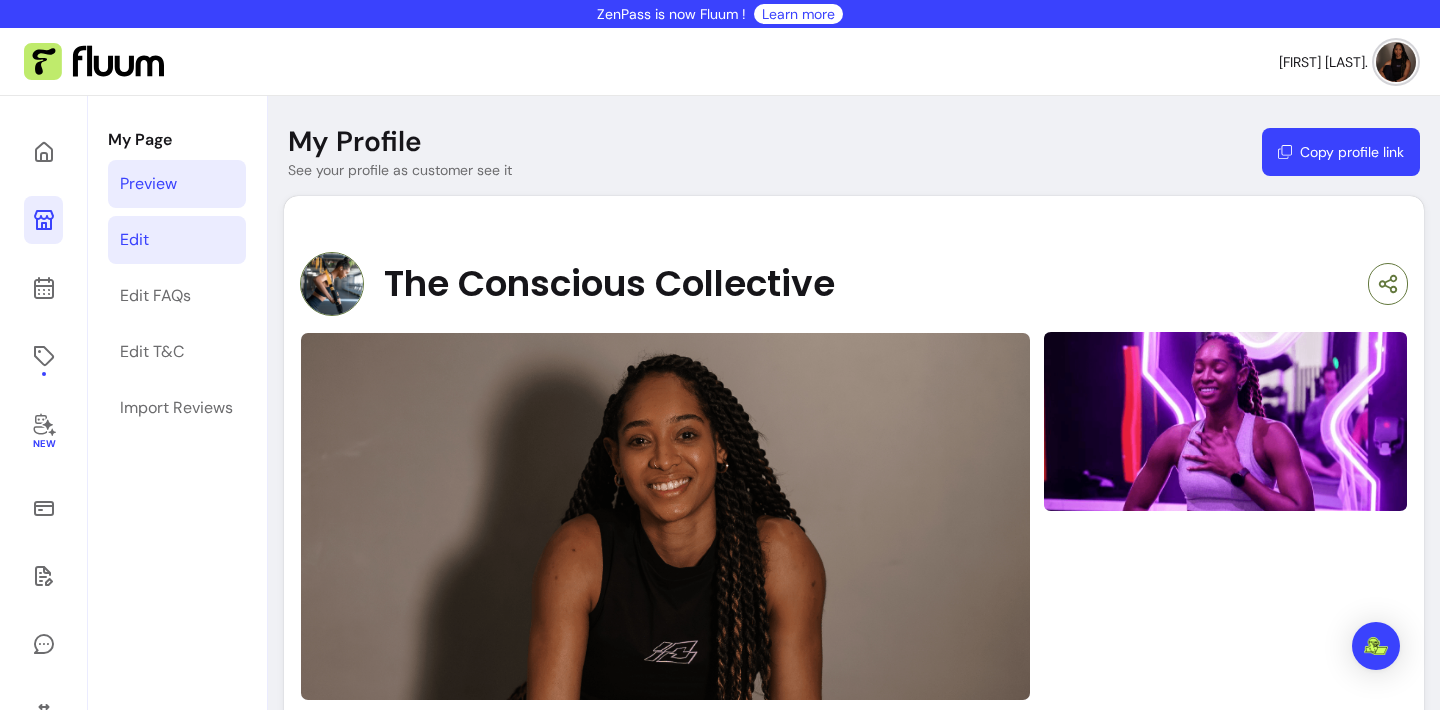 click on "Edit" at bounding box center (177, 240) 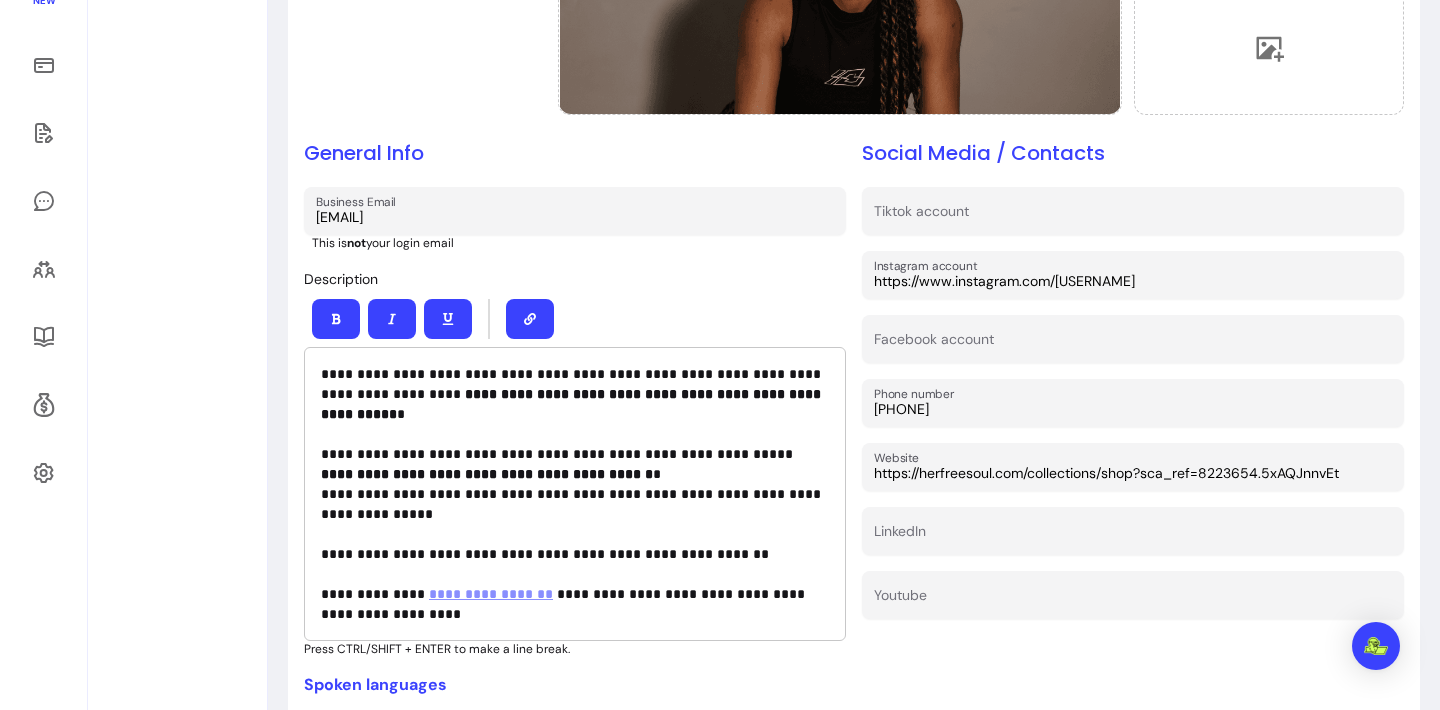 scroll, scrollTop: 442, scrollLeft: 0, axis: vertical 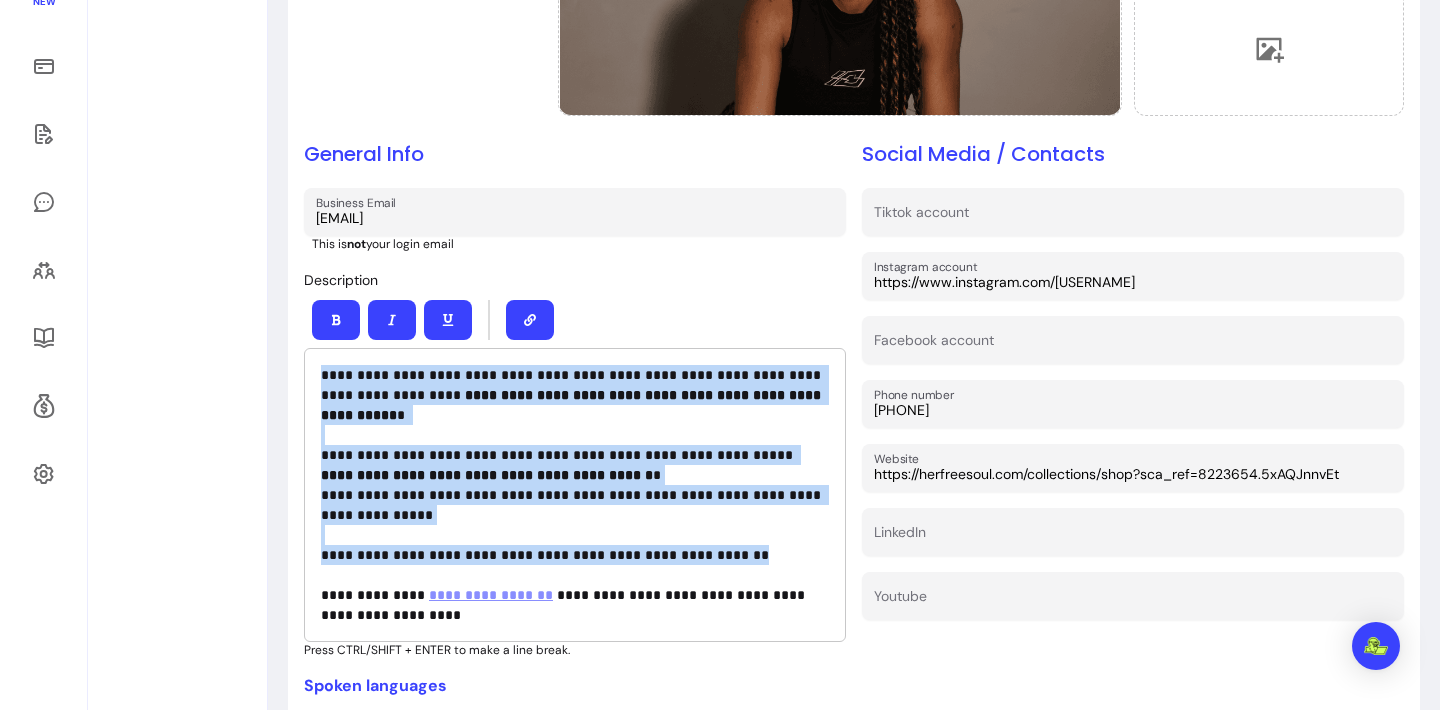 drag, startPoint x: 322, startPoint y: 375, endPoint x: 761, endPoint y: 583, distance: 485.78287 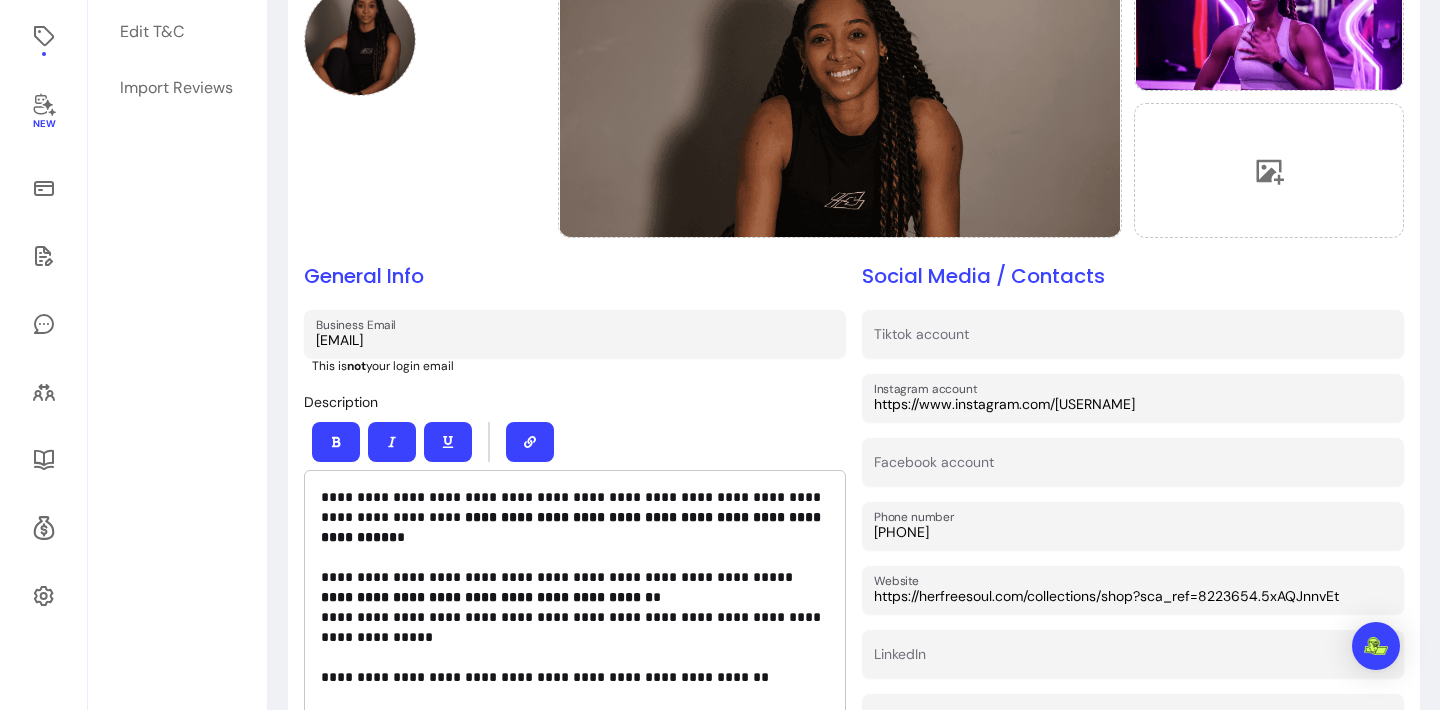 scroll, scrollTop: 297, scrollLeft: 0, axis: vertical 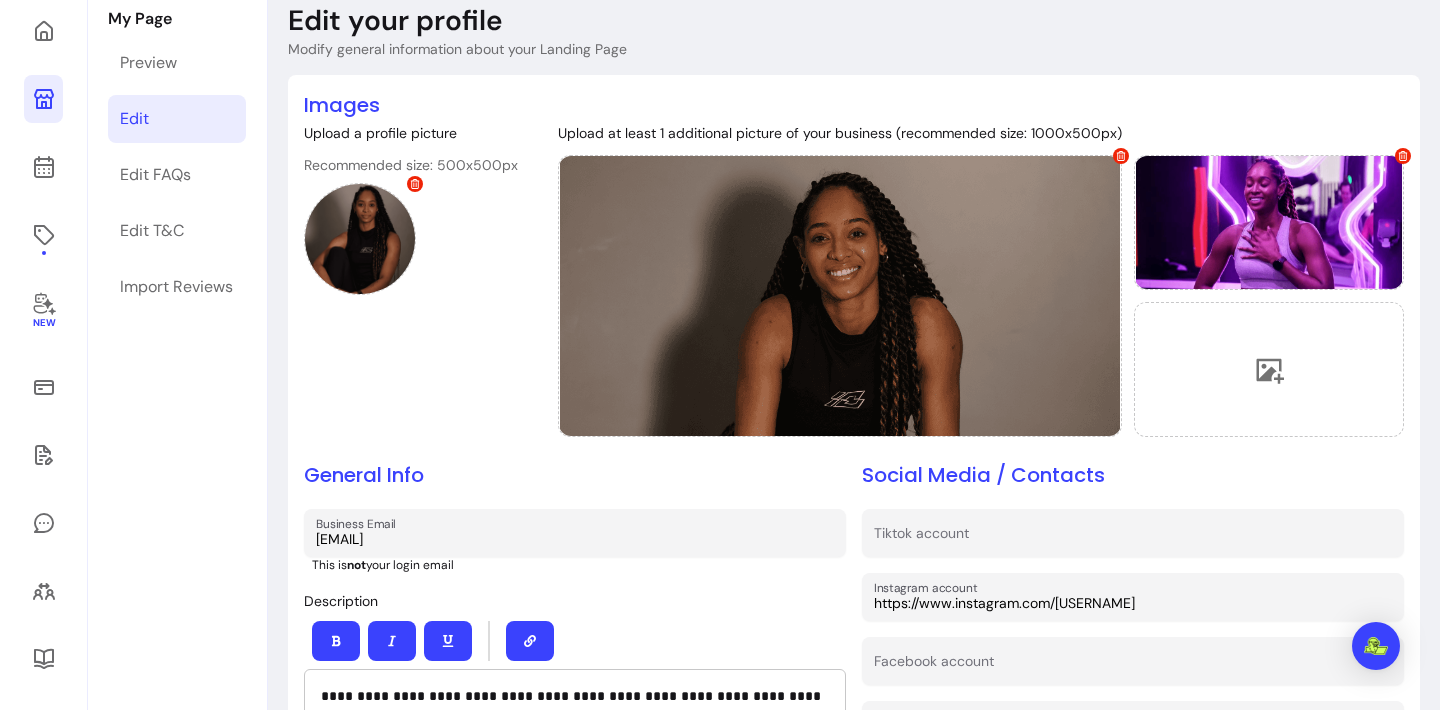 click on "Edit" at bounding box center [134, 119] 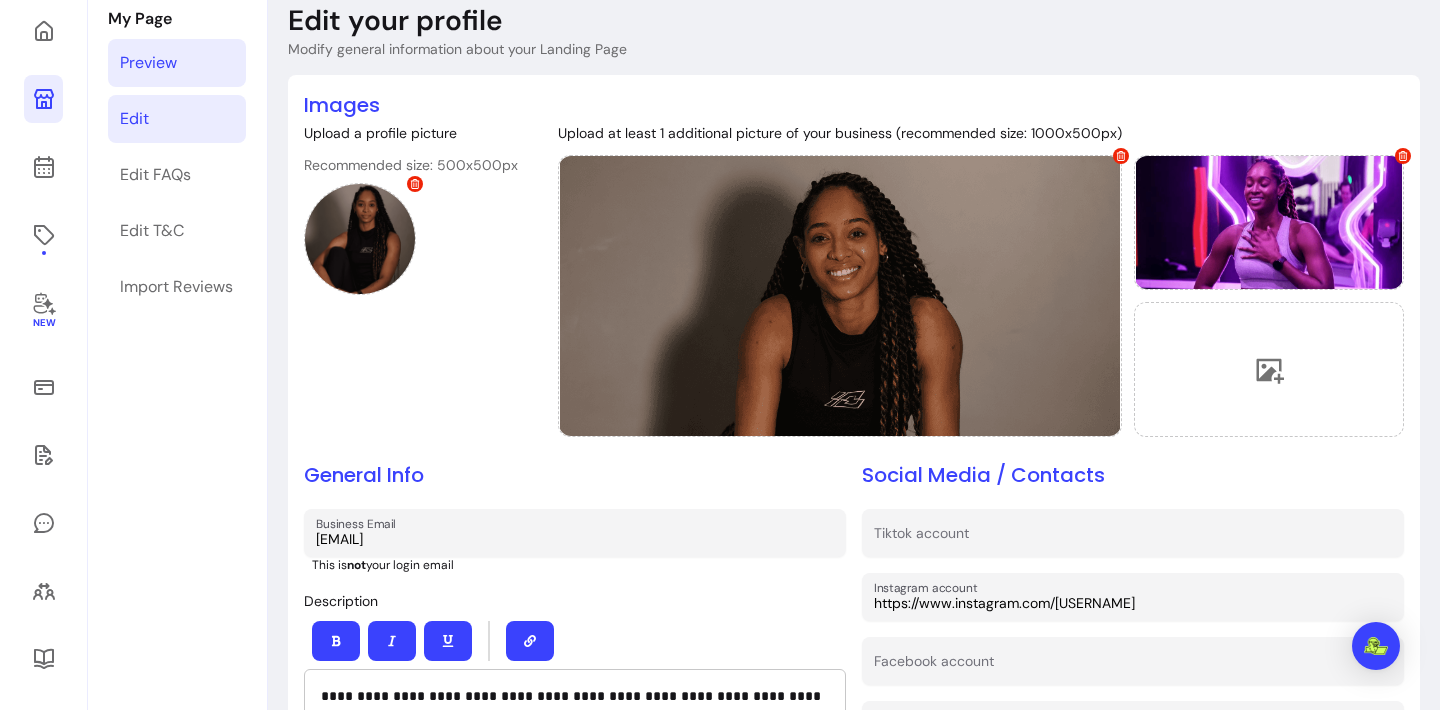 click on "Preview" at bounding box center (148, 63) 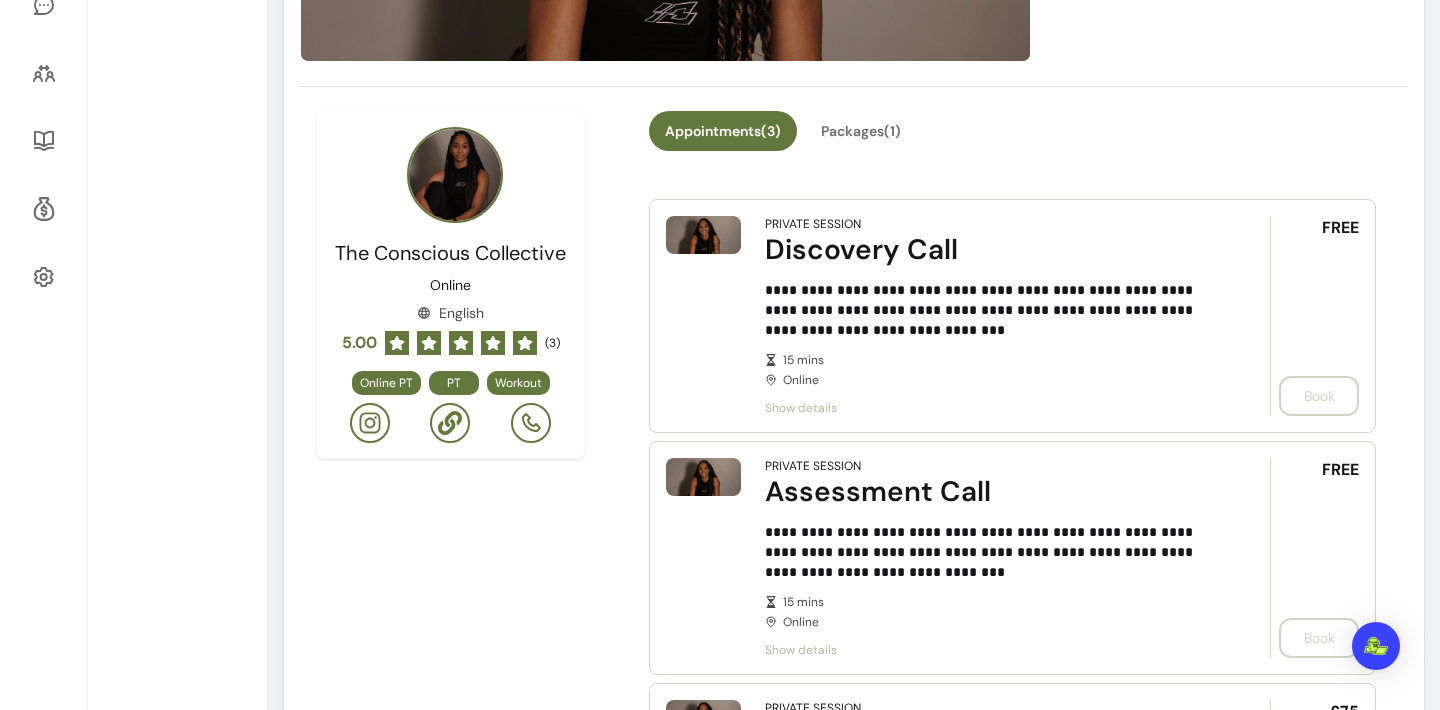 scroll, scrollTop: 620, scrollLeft: 0, axis: vertical 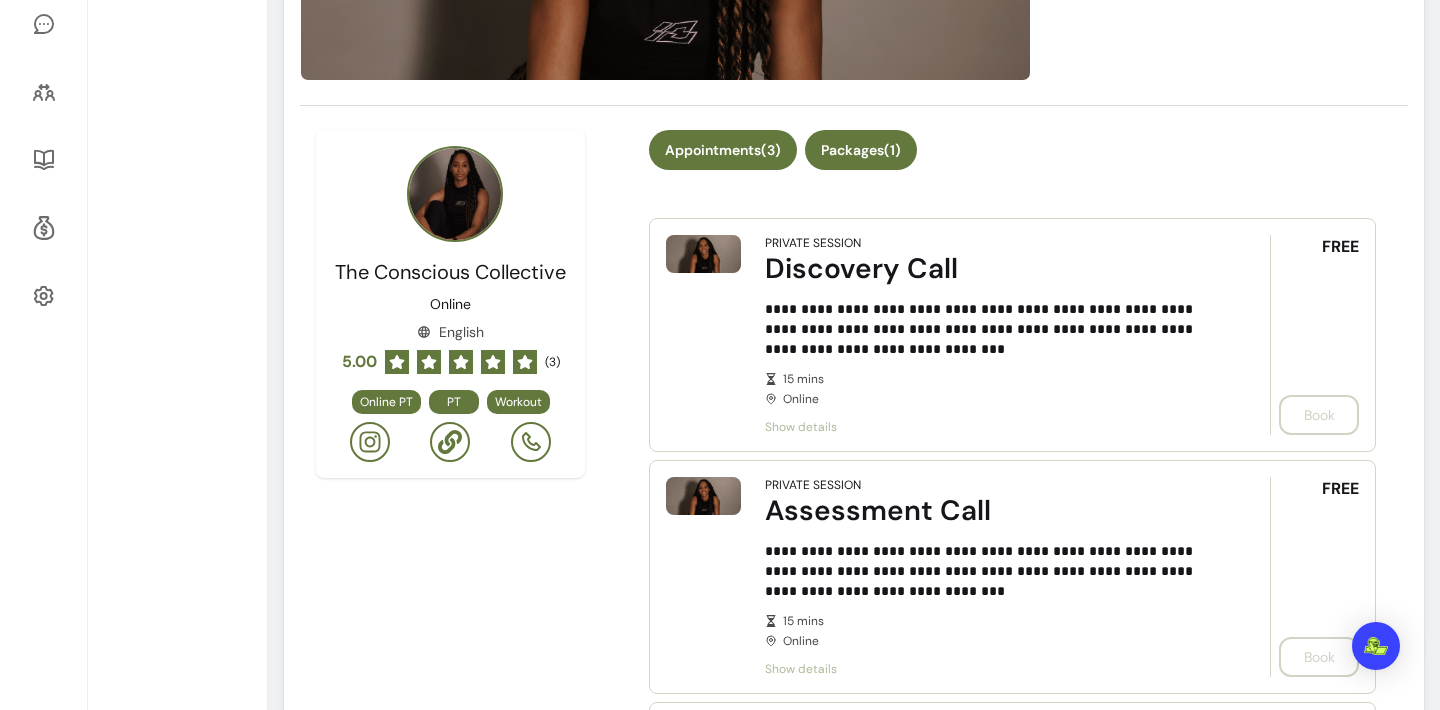 click on "Packages  ( 1 )" at bounding box center (861, 150) 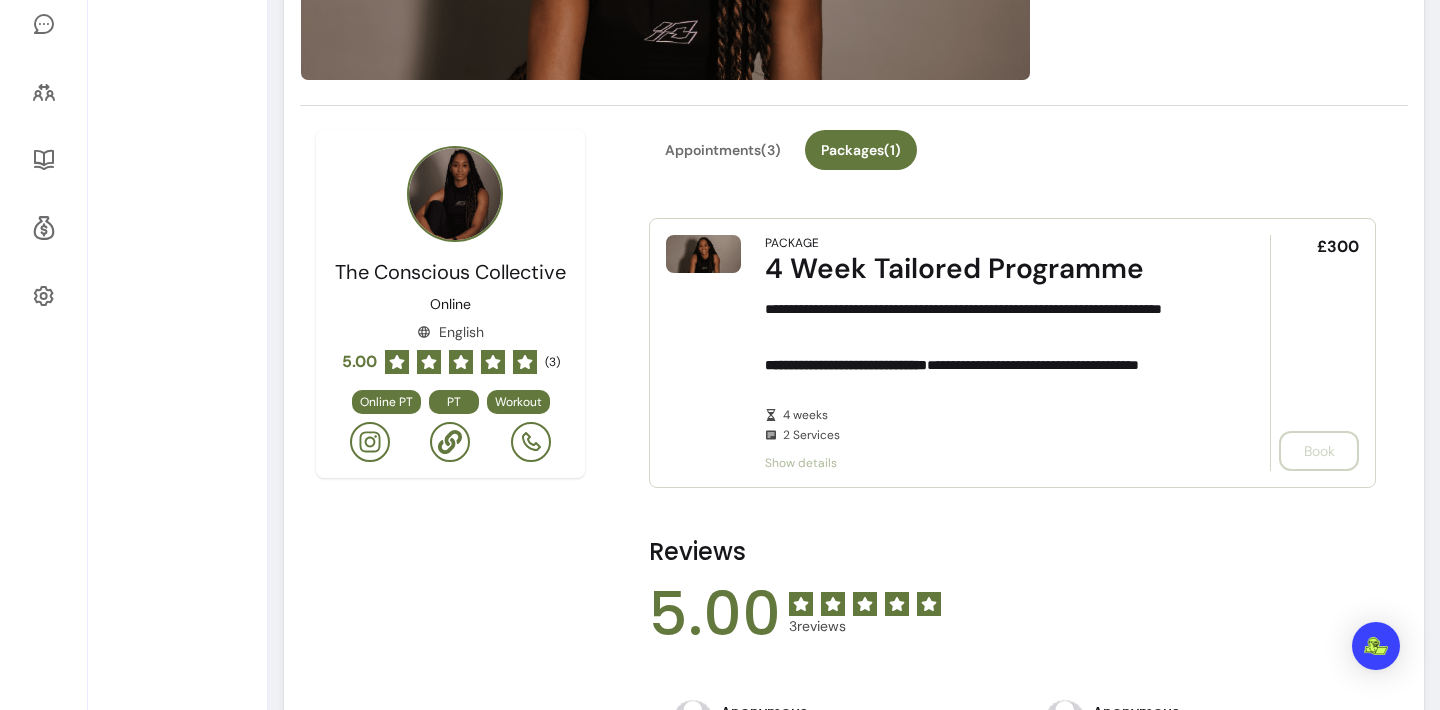click on "**********" at bounding box center [989, 375] 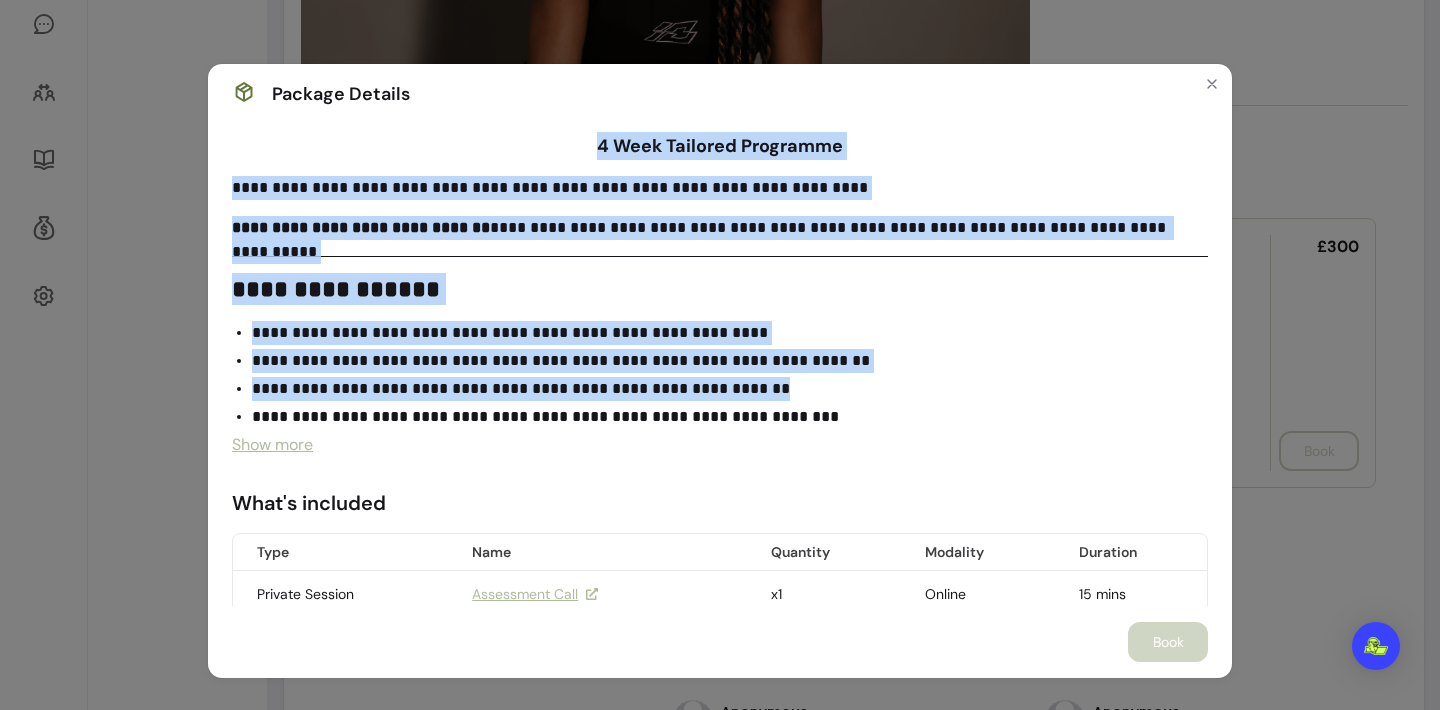 drag, startPoint x: 550, startPoint y: 139, endPoint x: 820, endPoint y: 390, distance: 368.64752 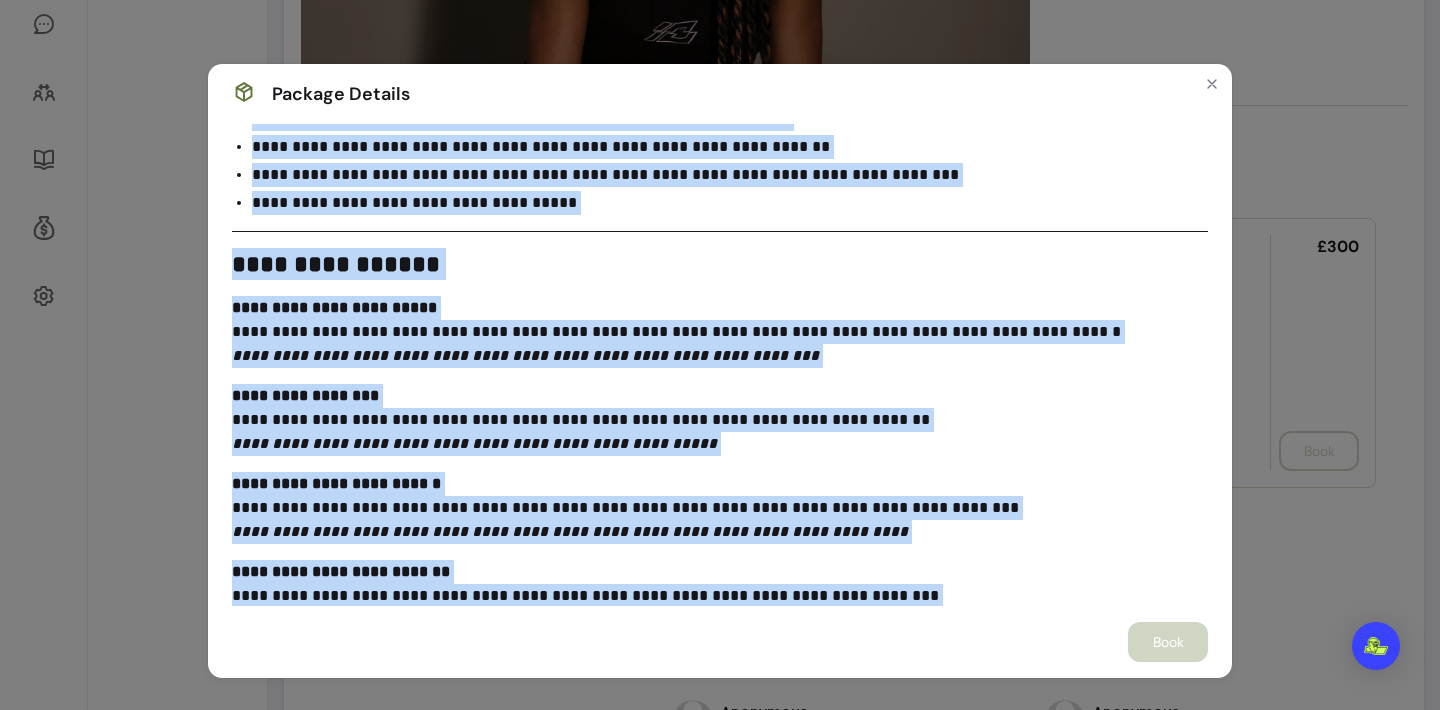scroll, scrollTop: 331, scrollLeft: 0, axis: vertical 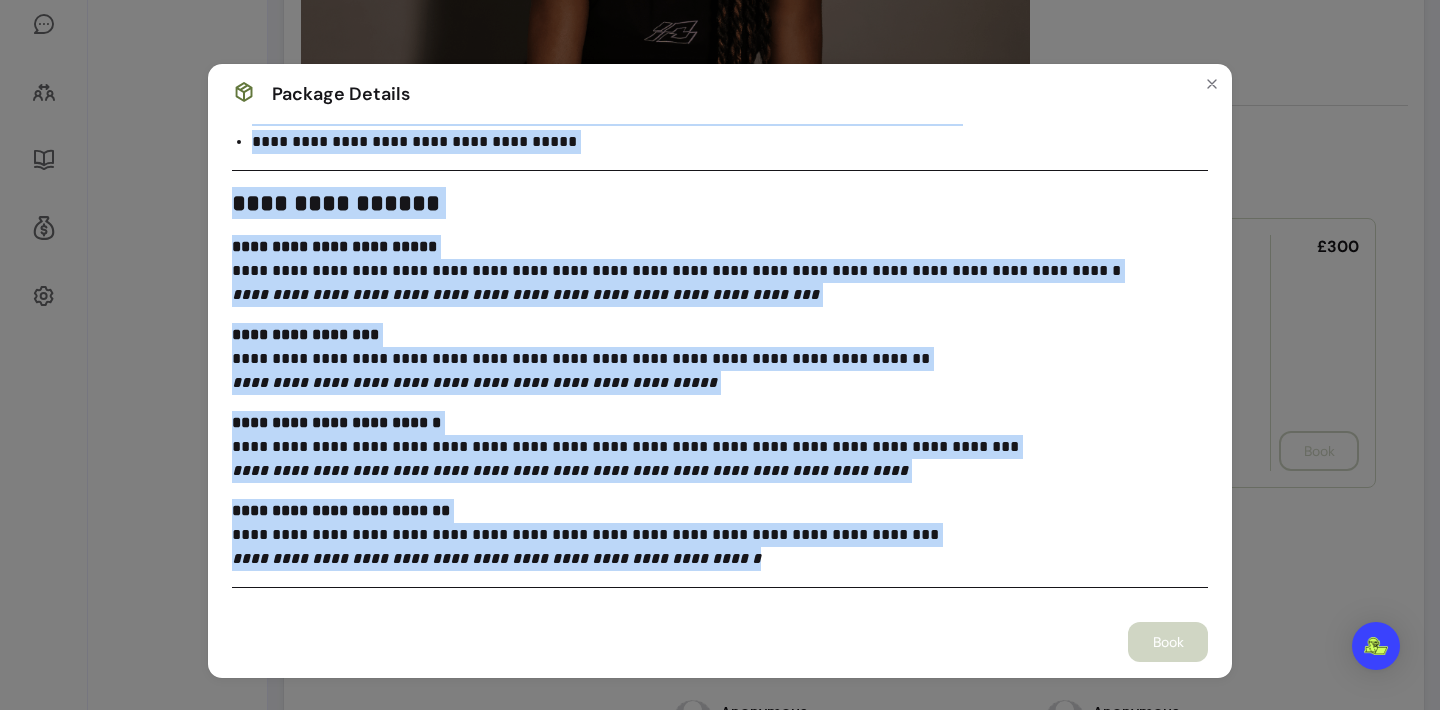 drag, startPoint x: 580, startPoint y: 134, endPoint x: 950, endPoint y: 554, distance: 559.73206 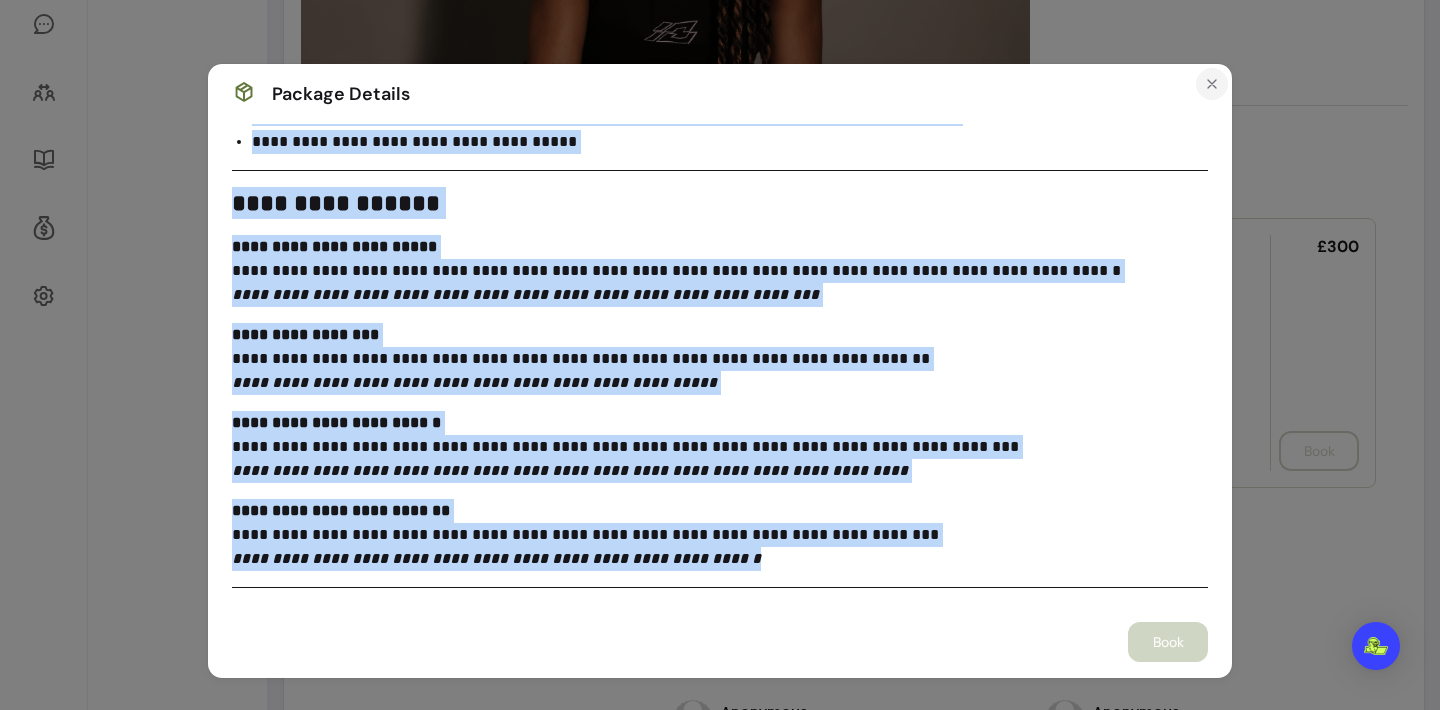 click 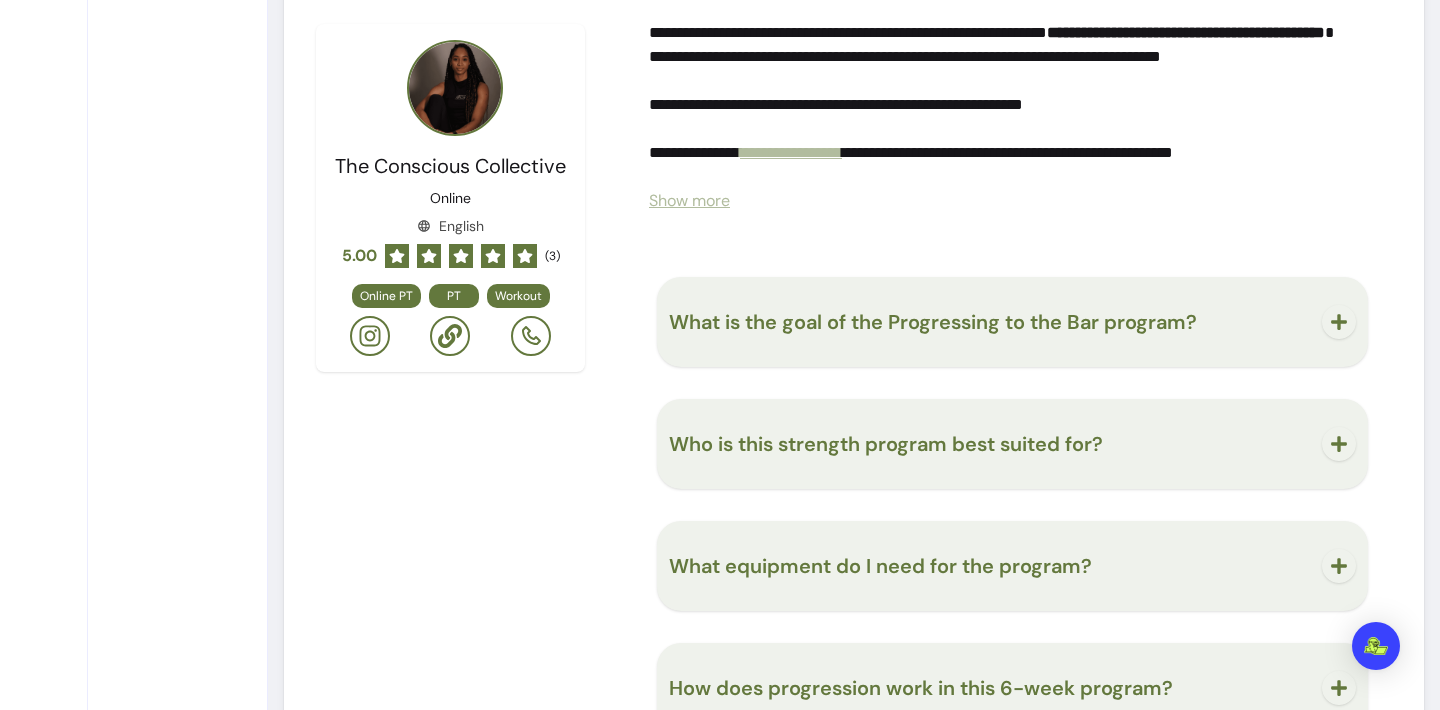 scroll, scrollTop: 2050, scrollLeft: 0, axis: vertical 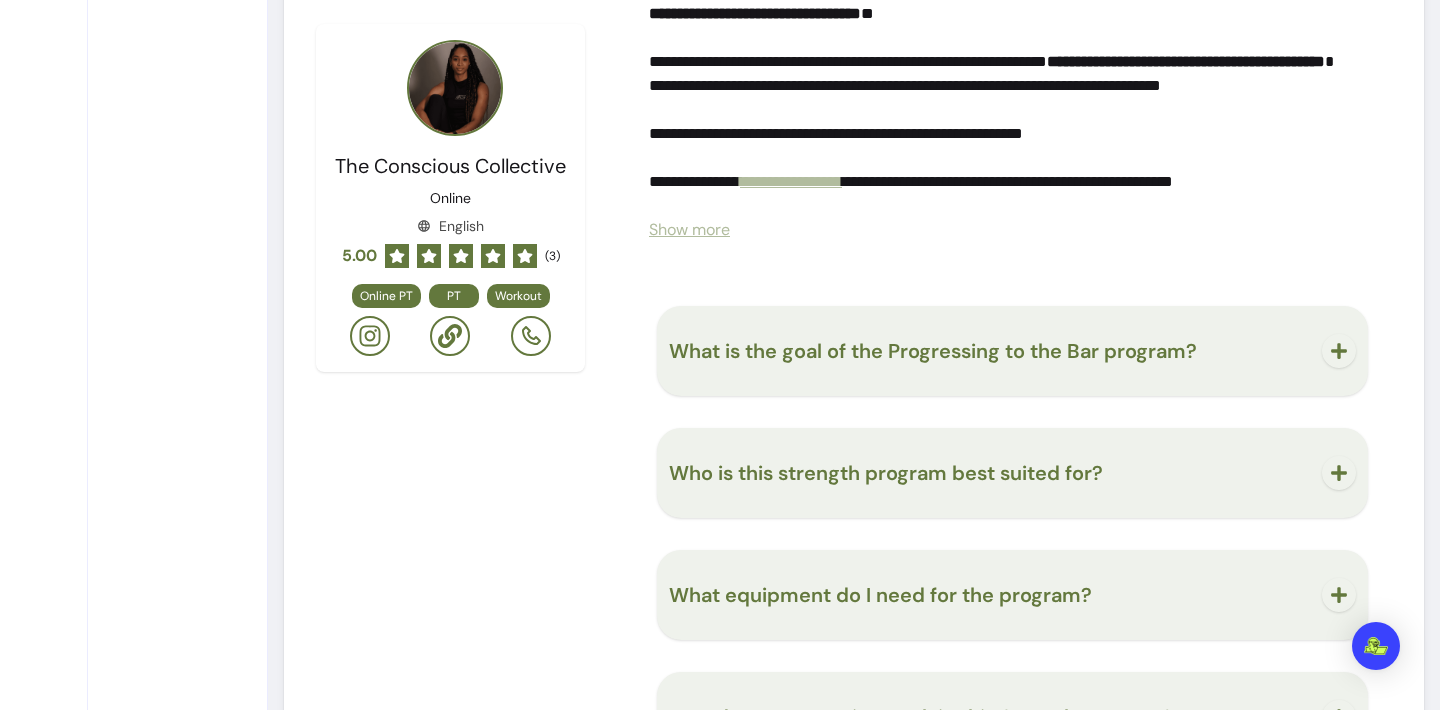 click on "Show more" at bounding box center (689, 229) 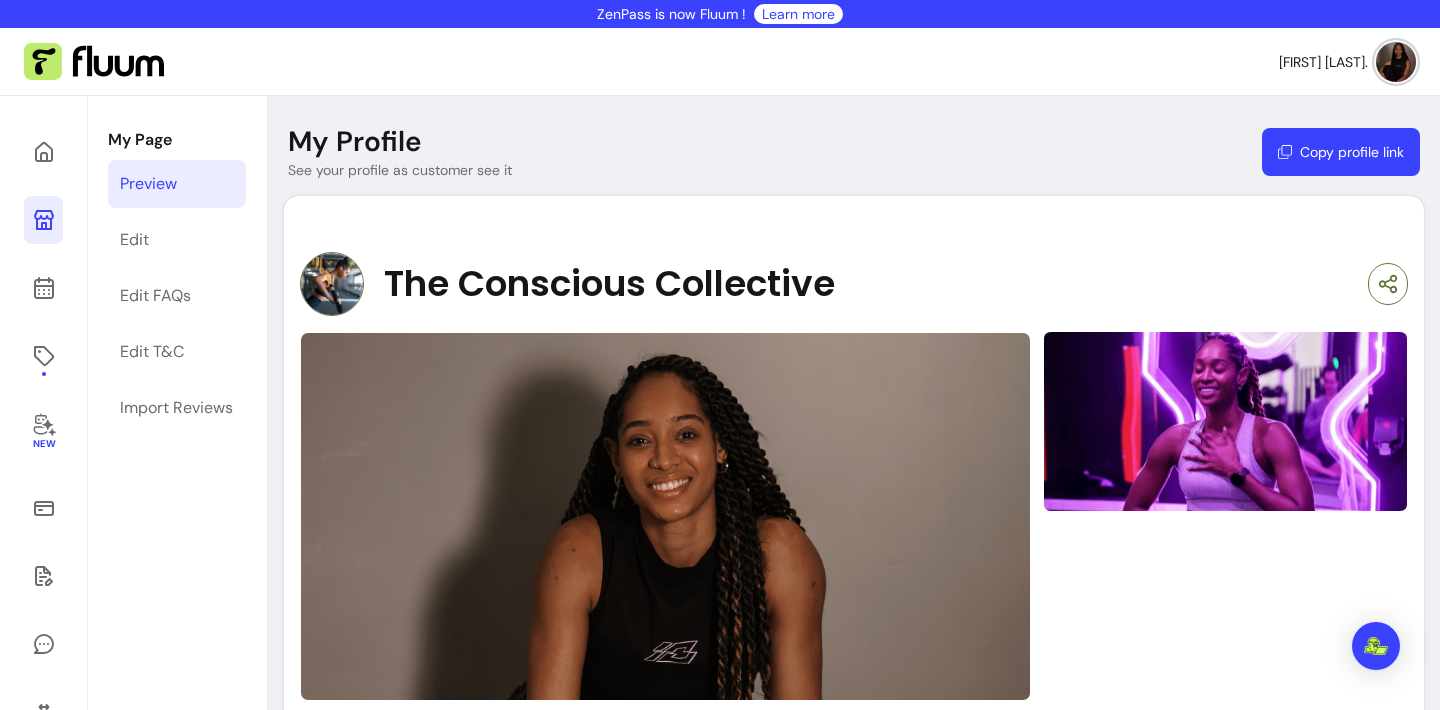 scroll, scrollTop: 0, scrollLeft: 0, axis: both 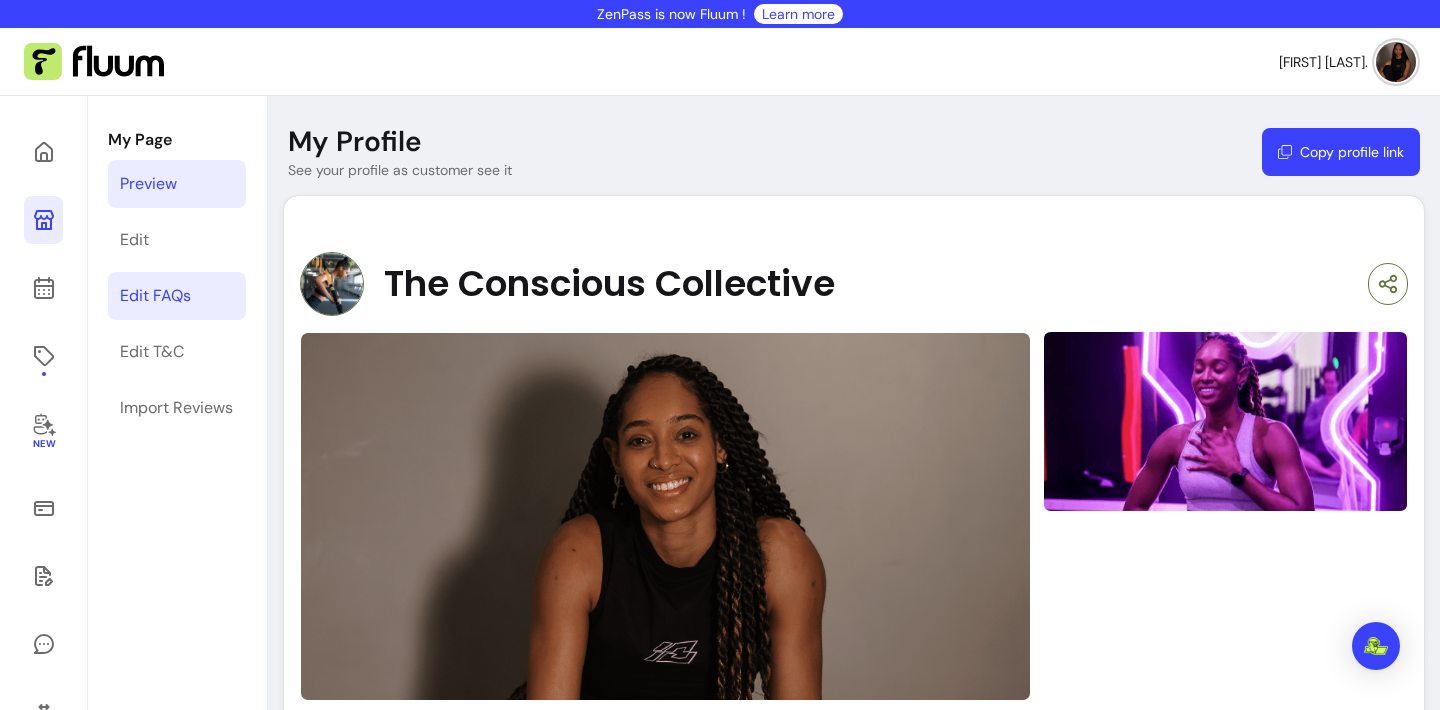 click on "Edit FAQs" at bounding box center (155, 296) 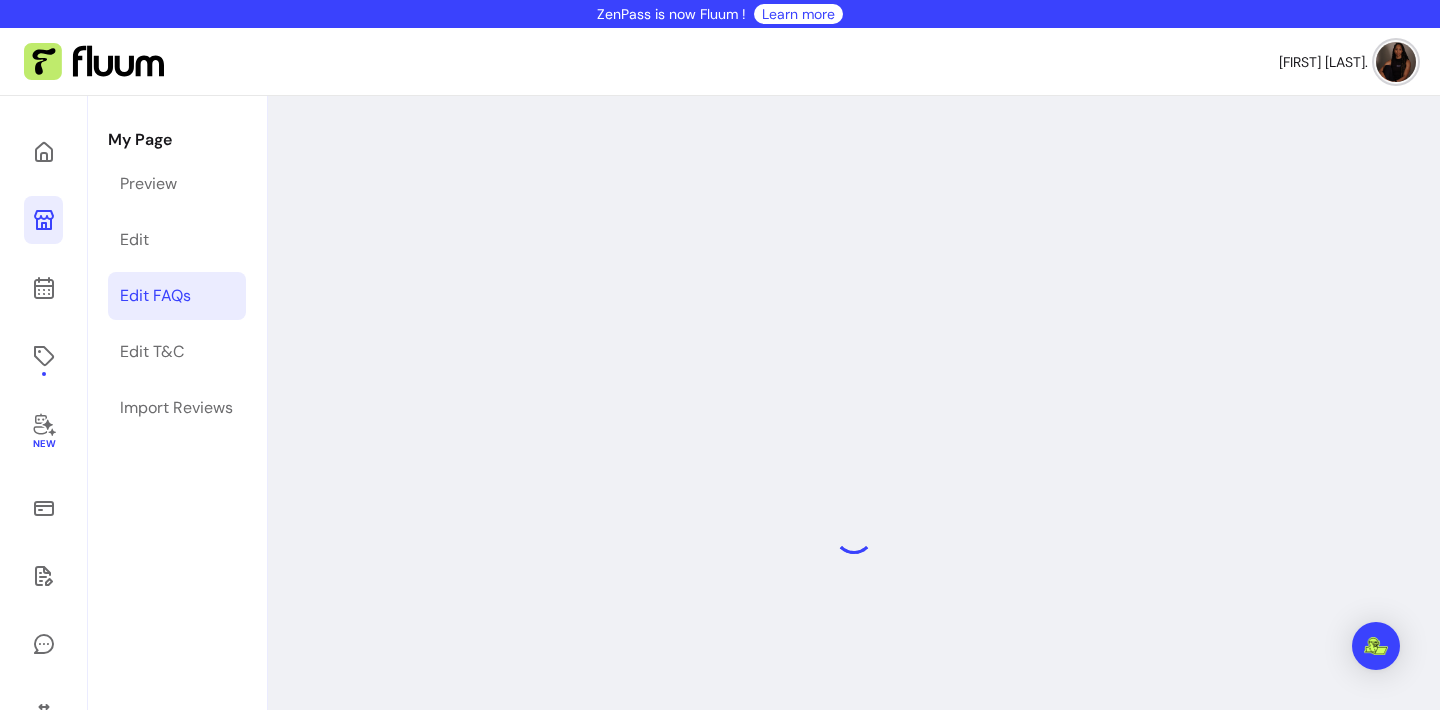 select on "*" 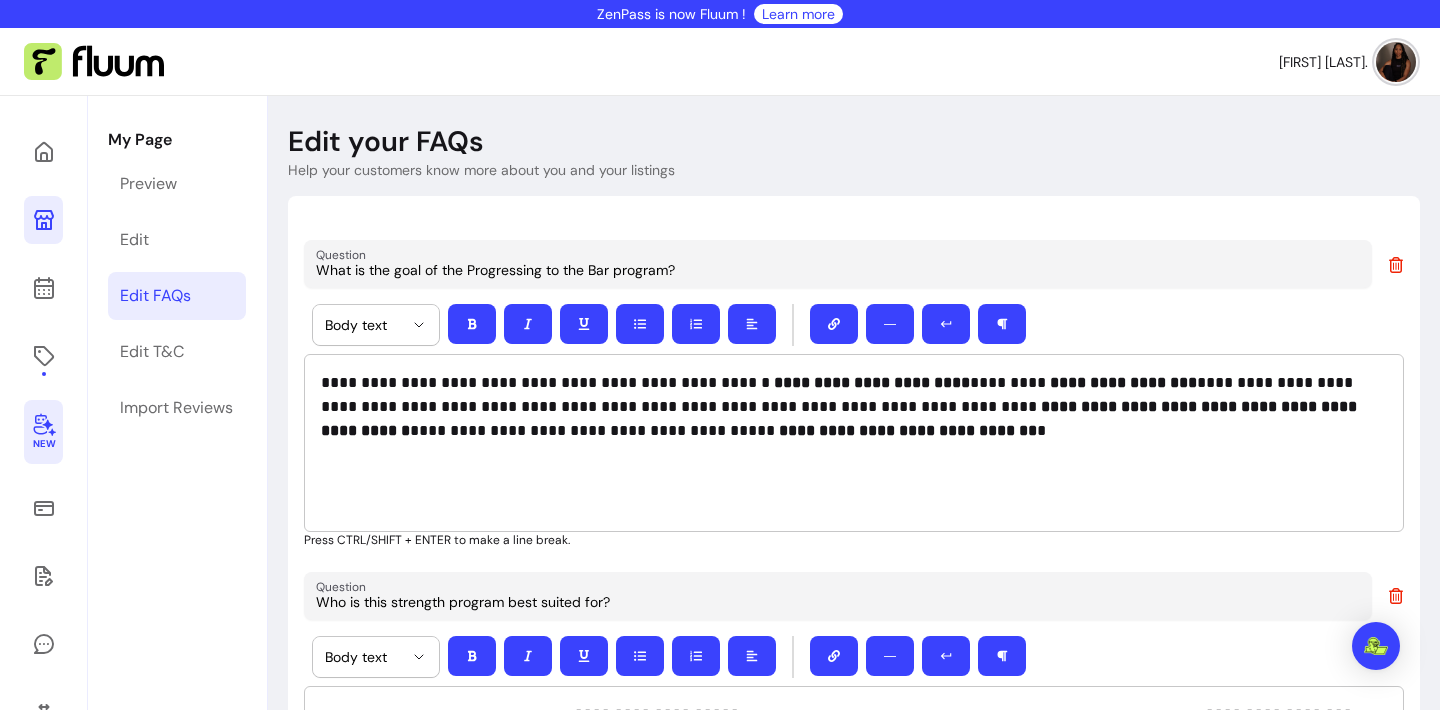 scroll, scrollTop: 0, scrollLeft: 0, axis: both 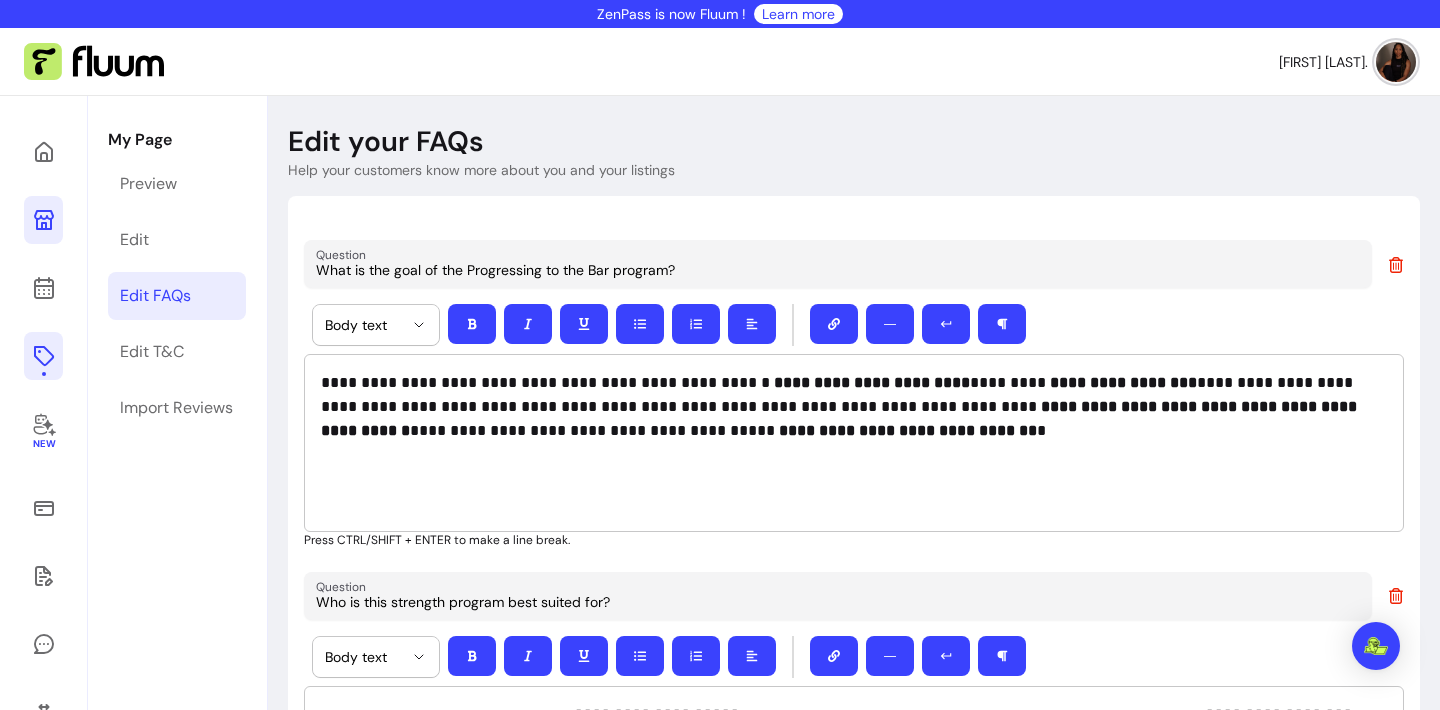 click at bounding box center [43, 356] 